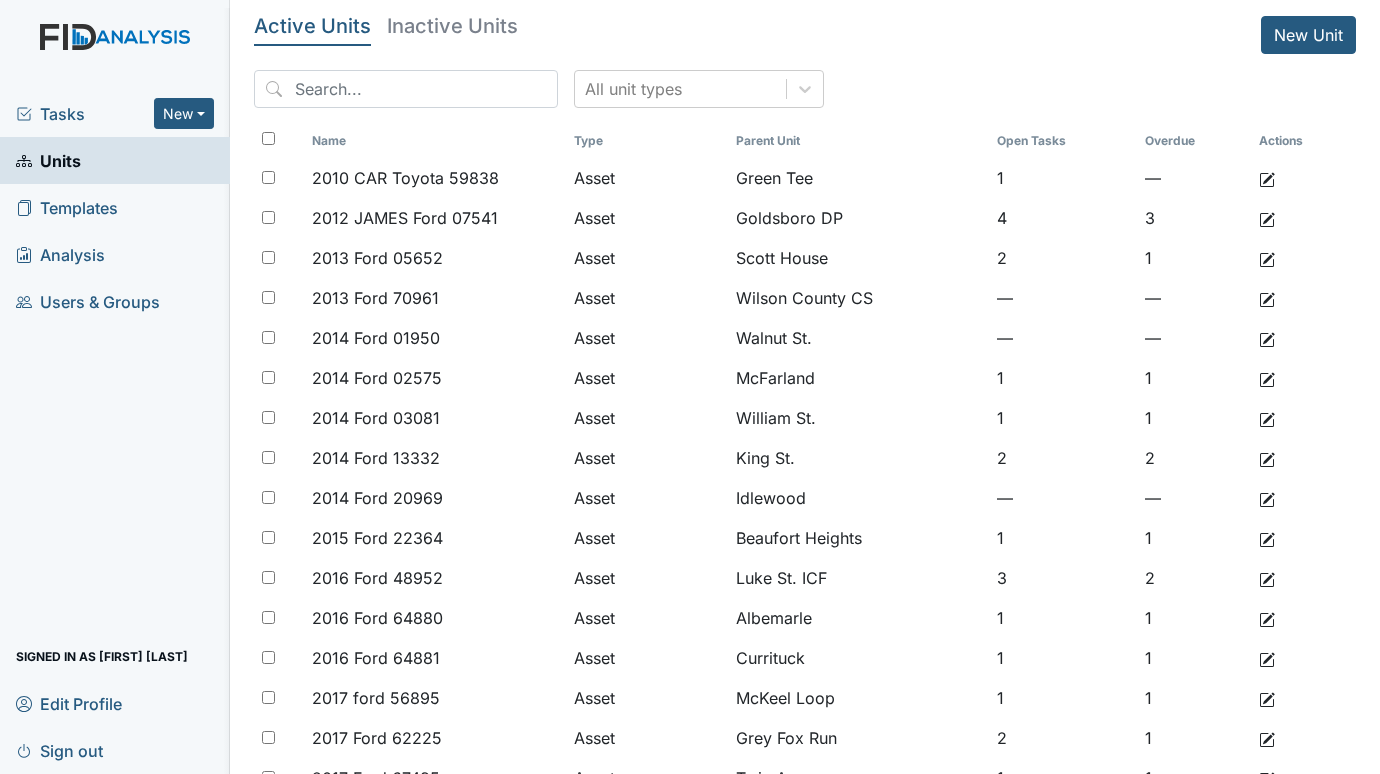 scroll, scrollTop: 0, scrollLeft: 0, axis: both 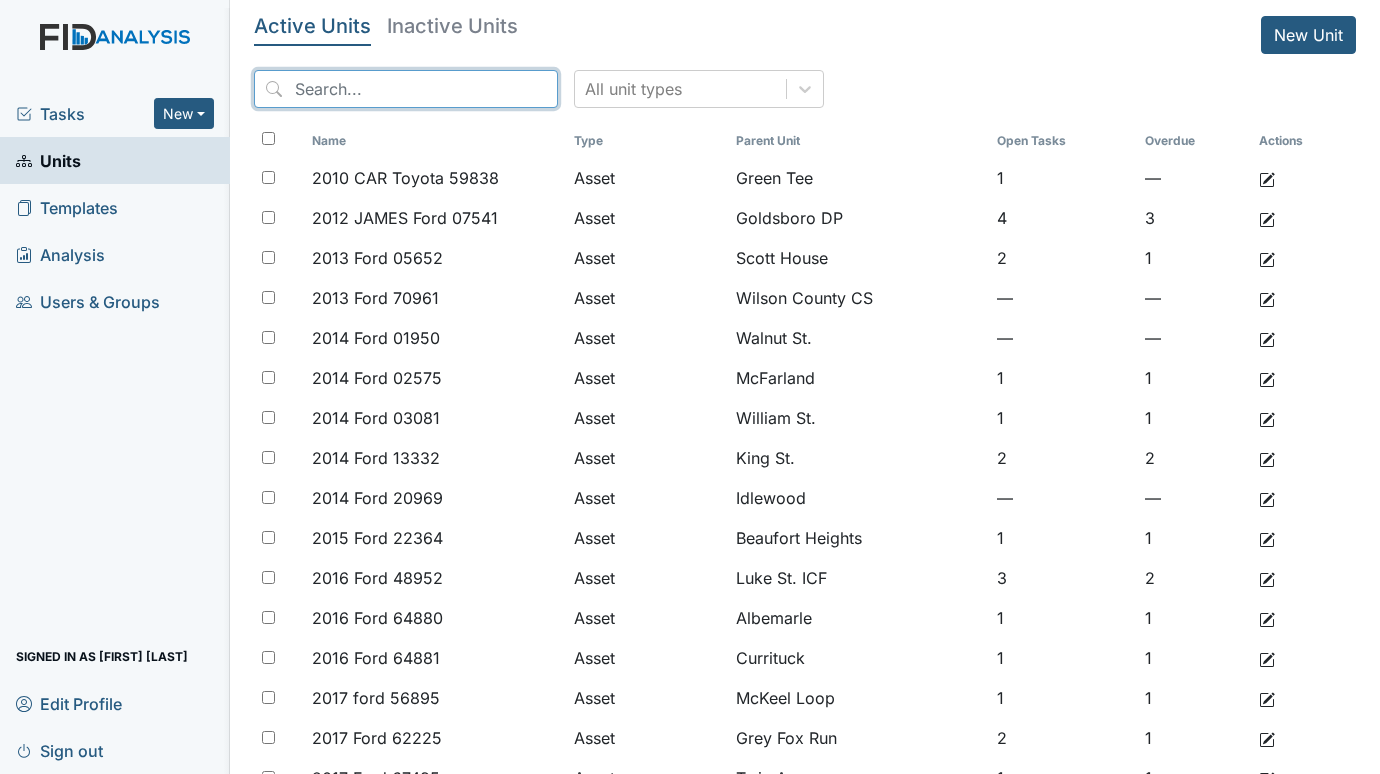 click at bounding box center (406, 89) 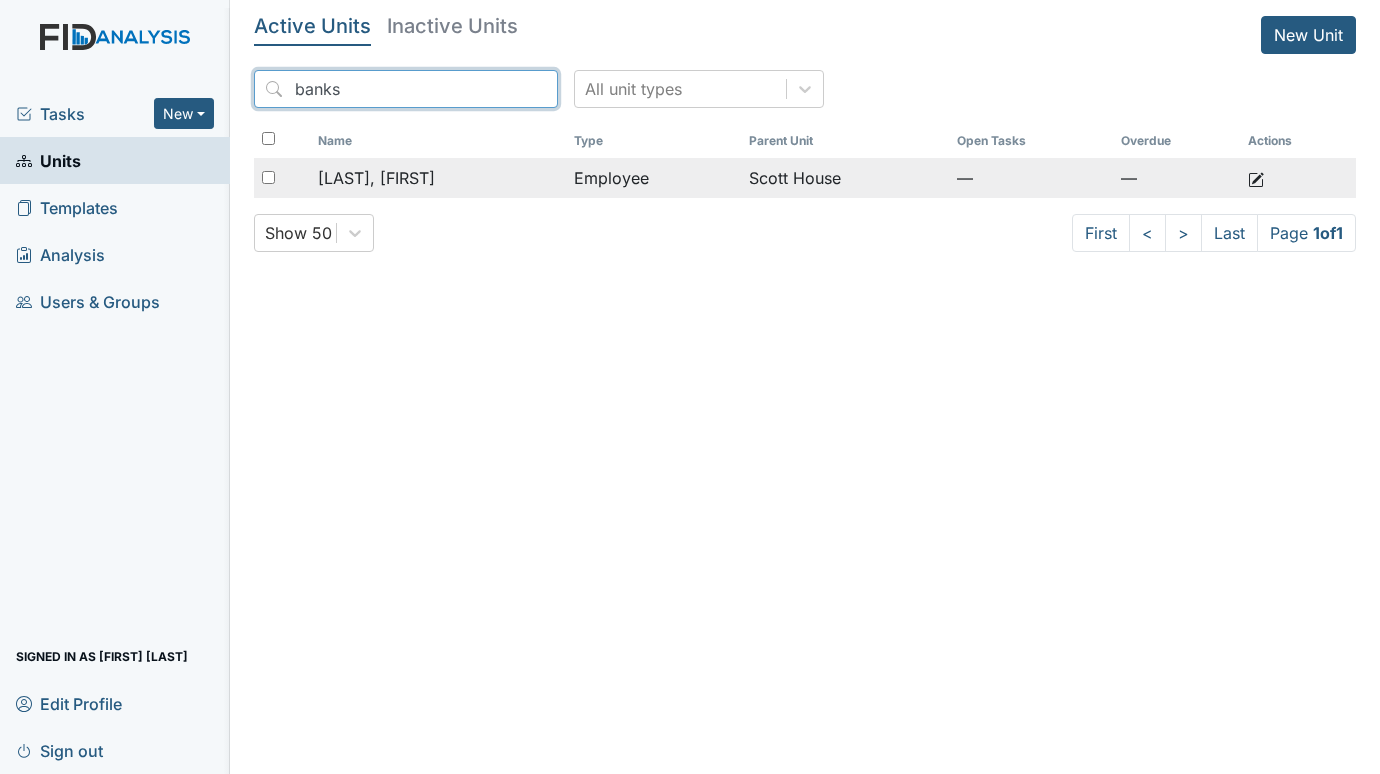 type on "banks" 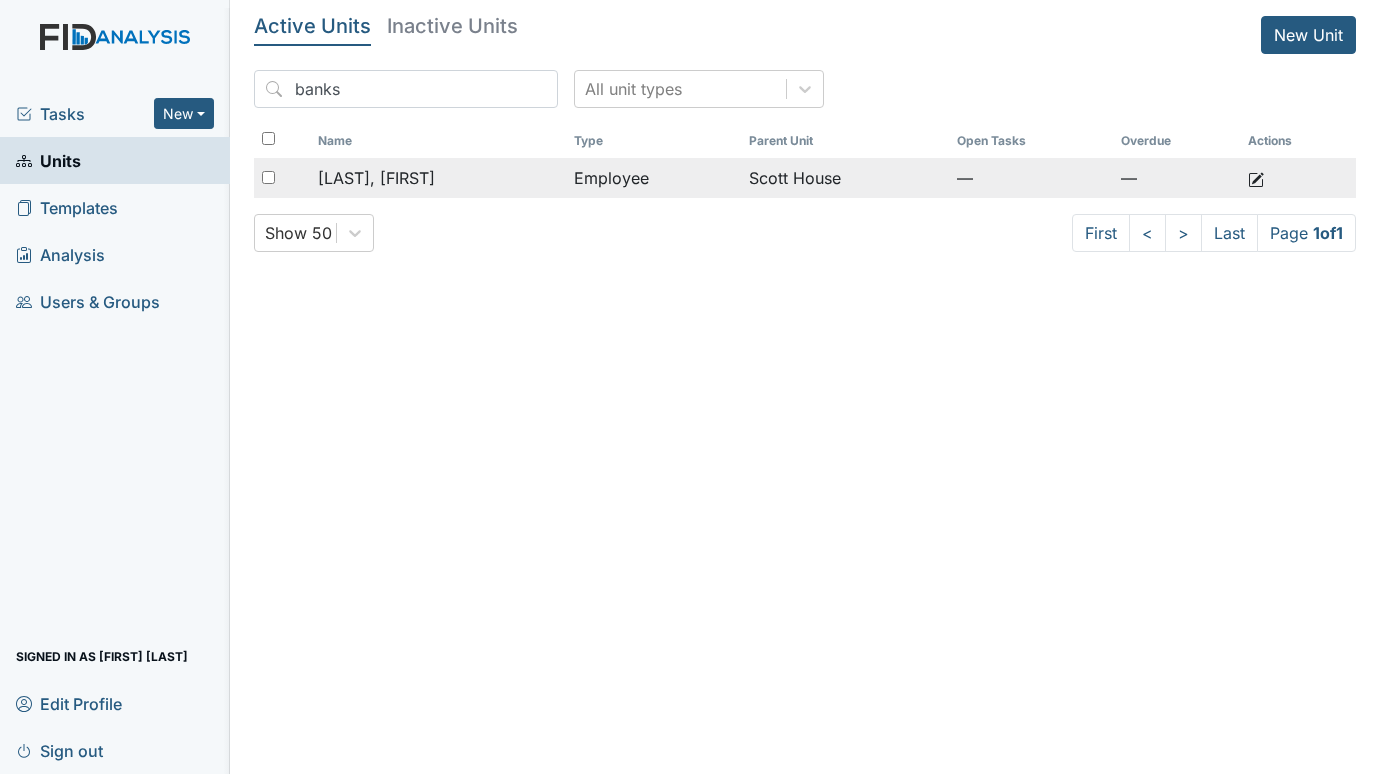 click on "Banks, Earlisha" at bounding box center [438, 178] 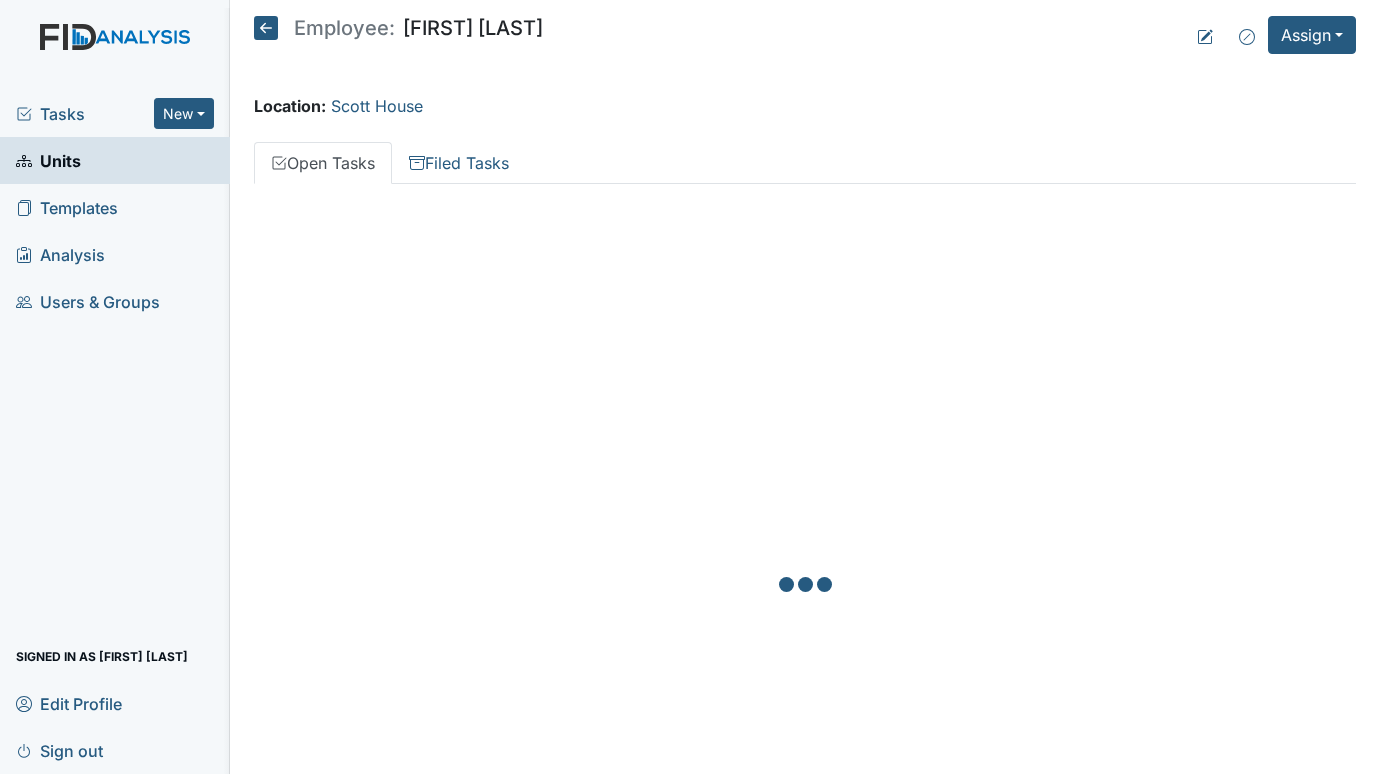 scroll, scrollTop: 0, scrollLeft: 0, axis: both 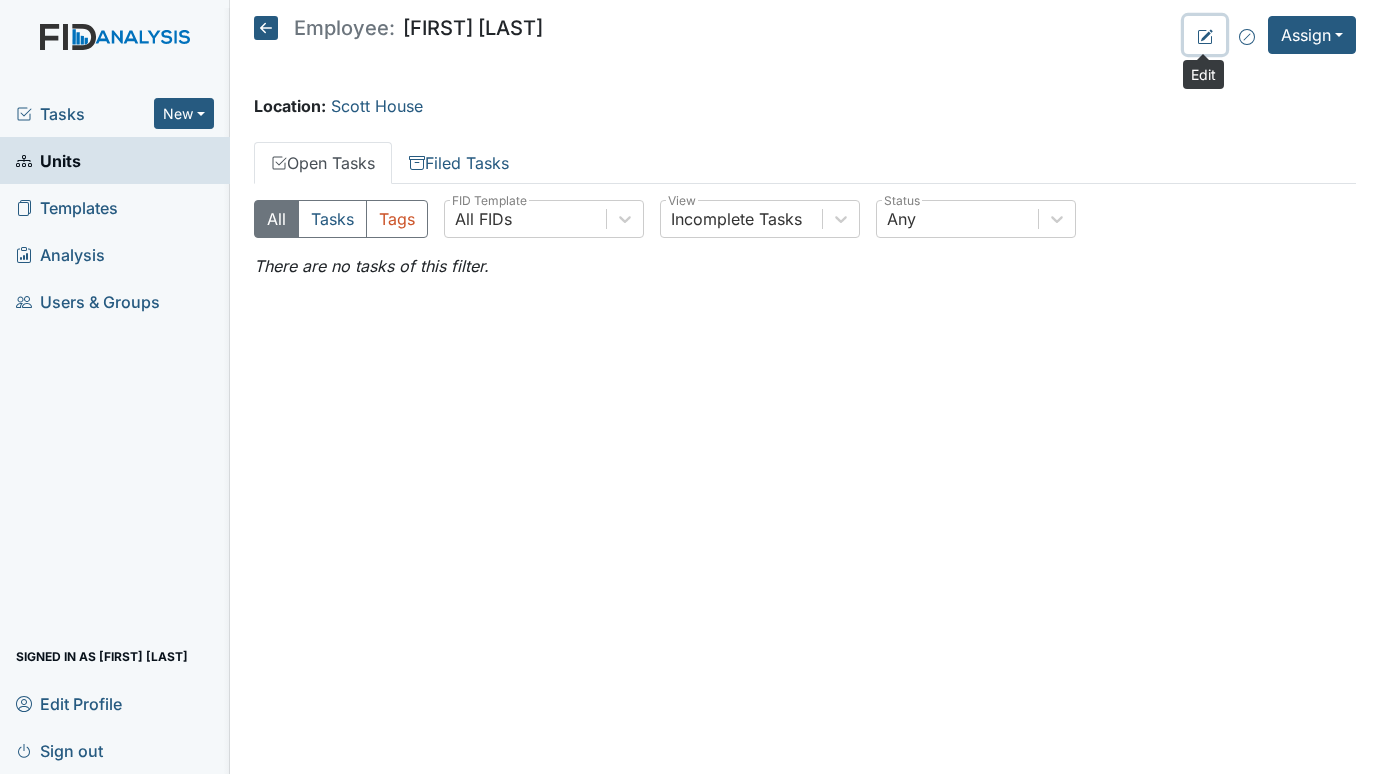 click 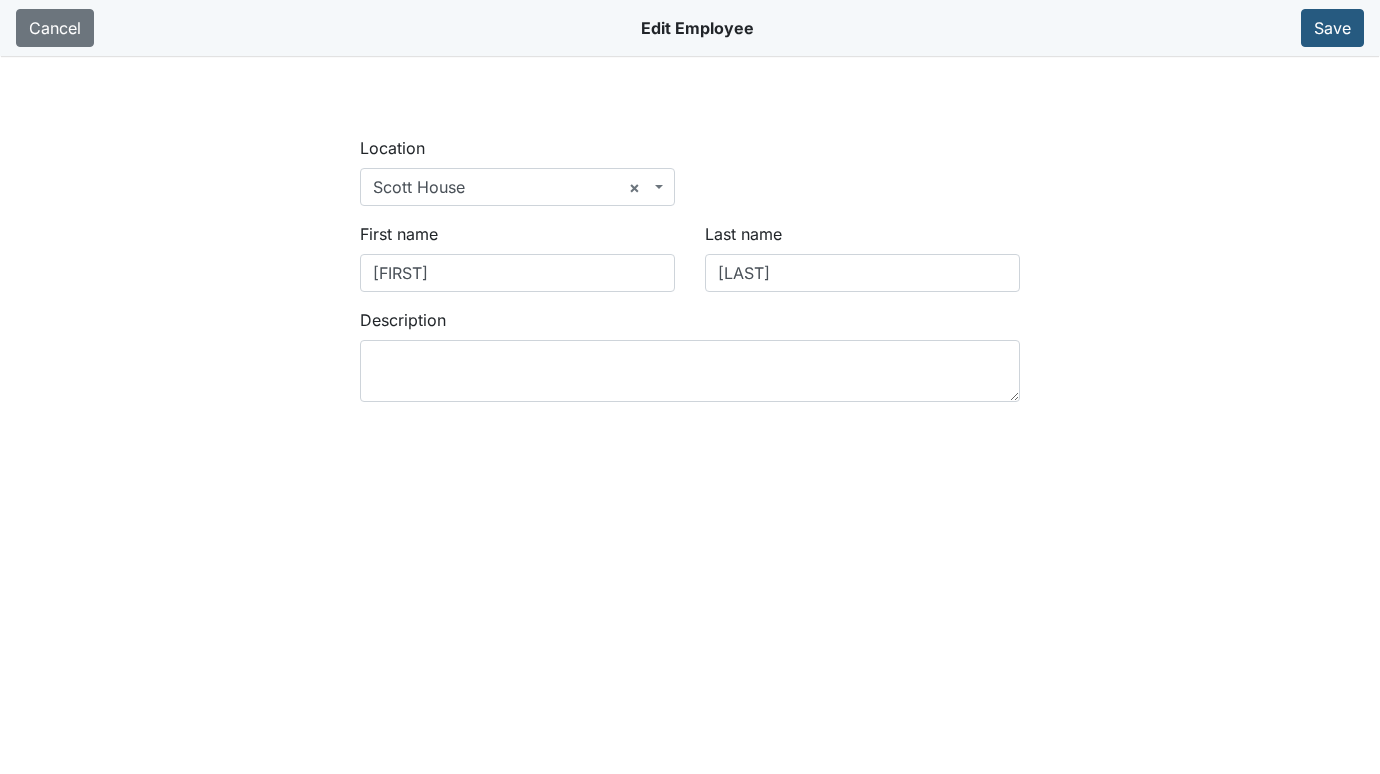 scroll, scrollTop: 0, scrollLeft: 0, axis: both 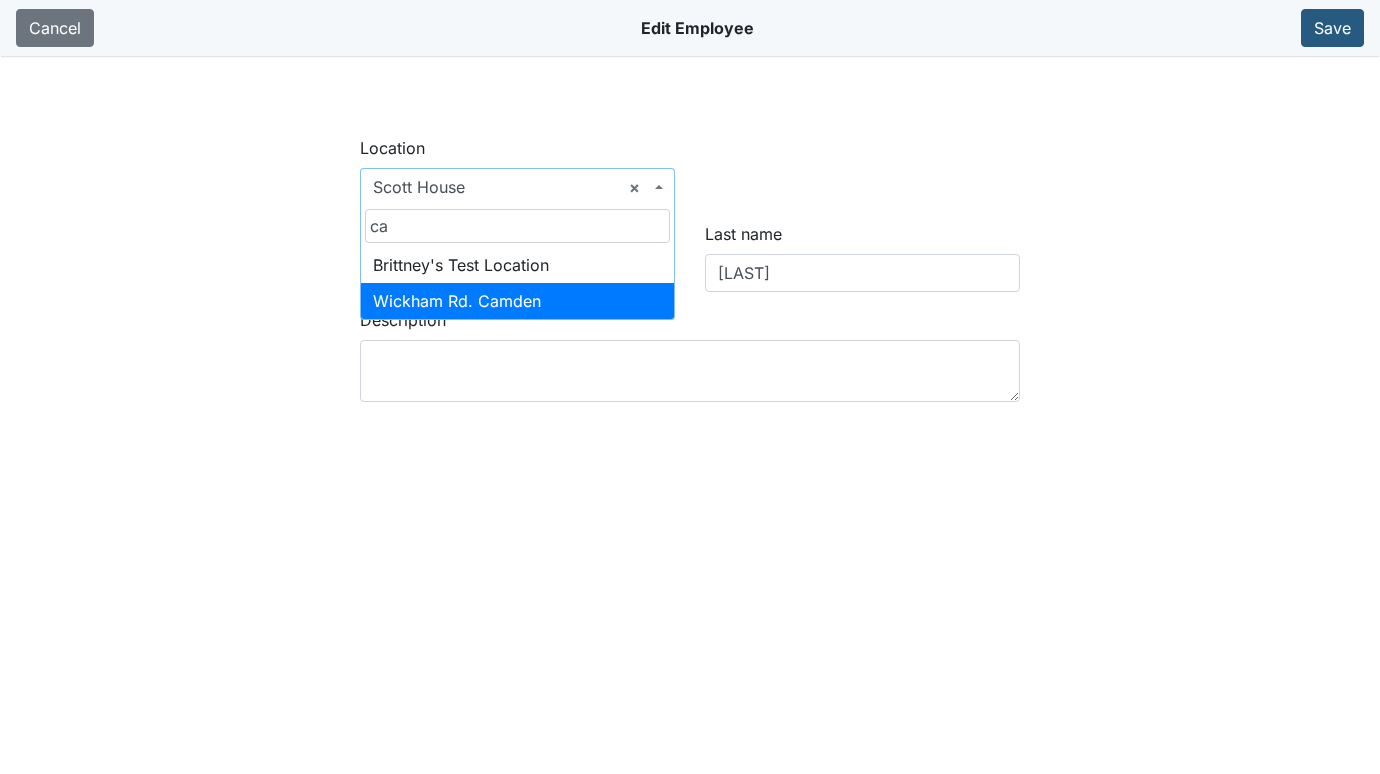 type on "ca" 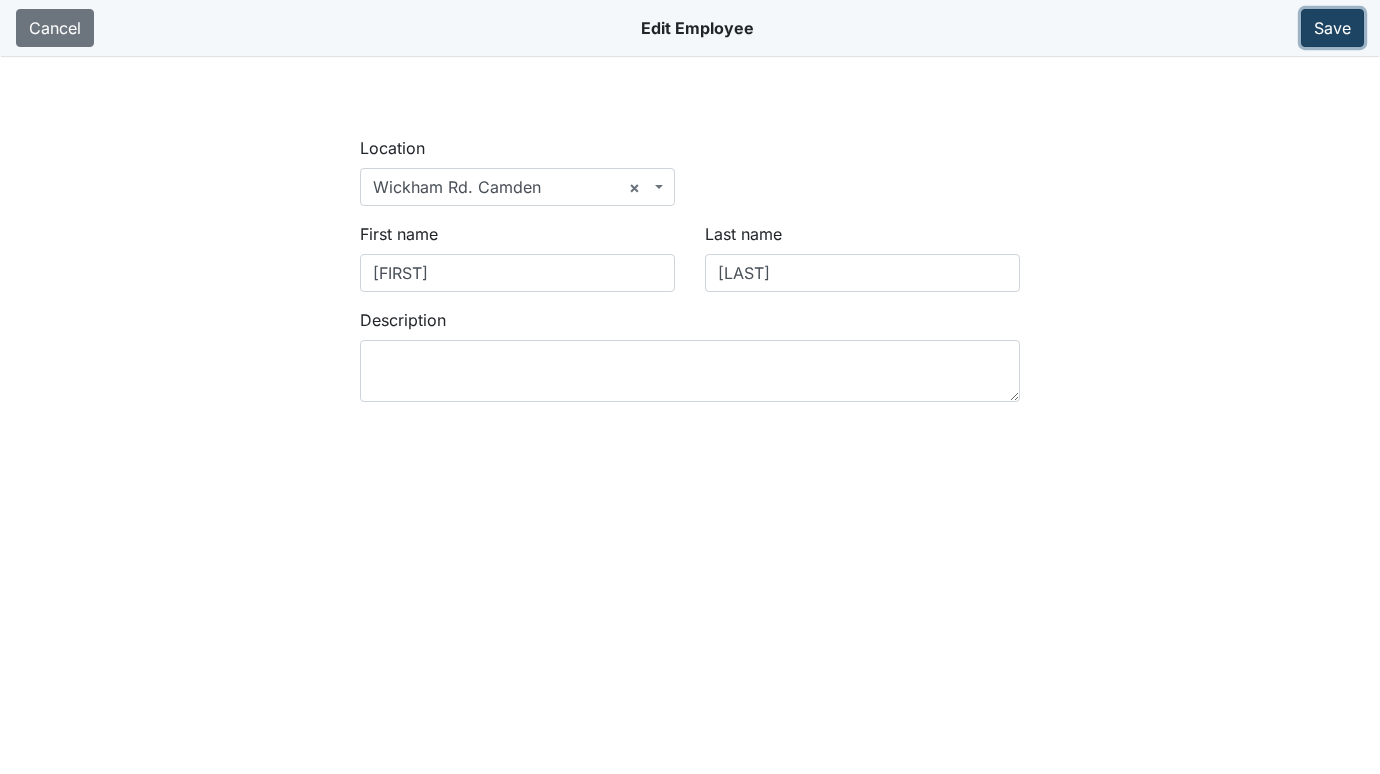 click on "Save" at bounding box center (1332, 28) 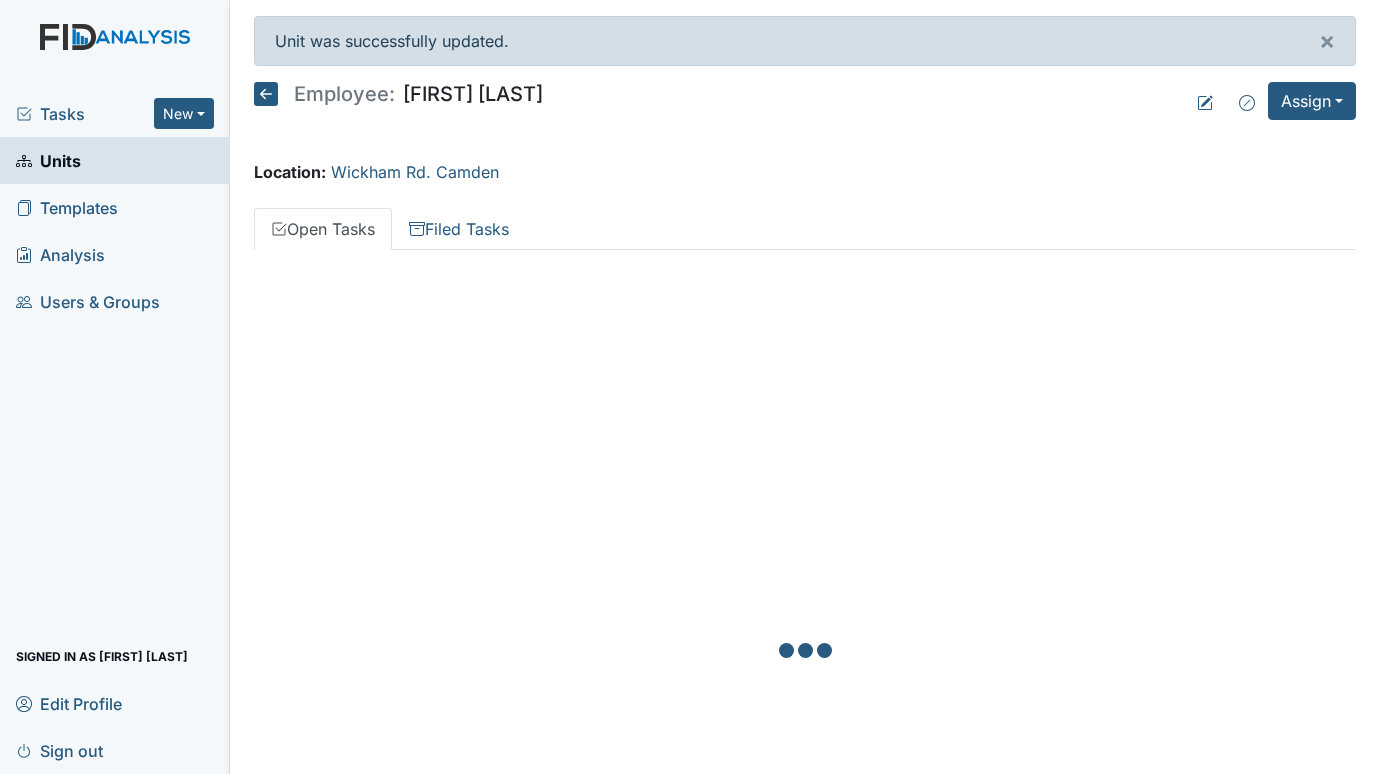 scroll, scrollTop: 0, scrollLeft: 0, axis: both 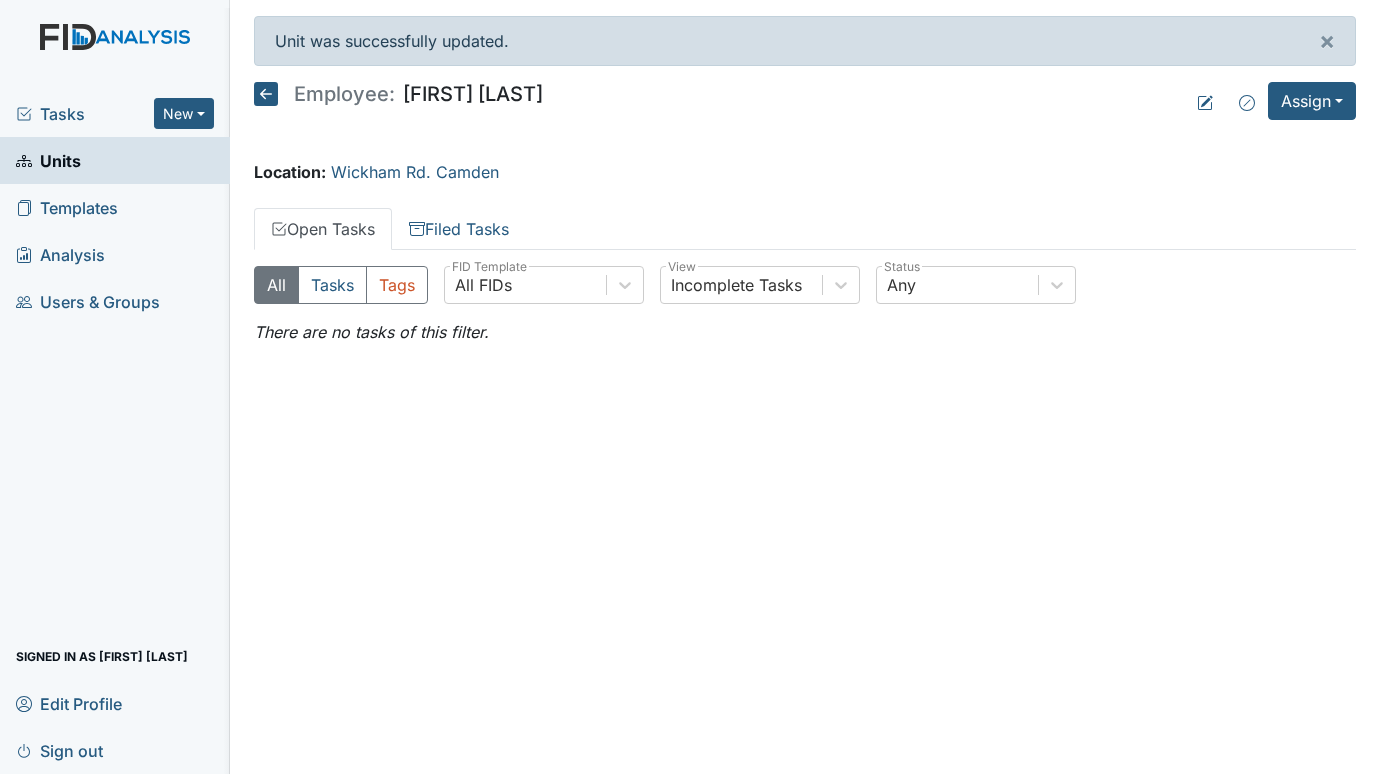 click on "Tasks" at bounding box center [85, 114] 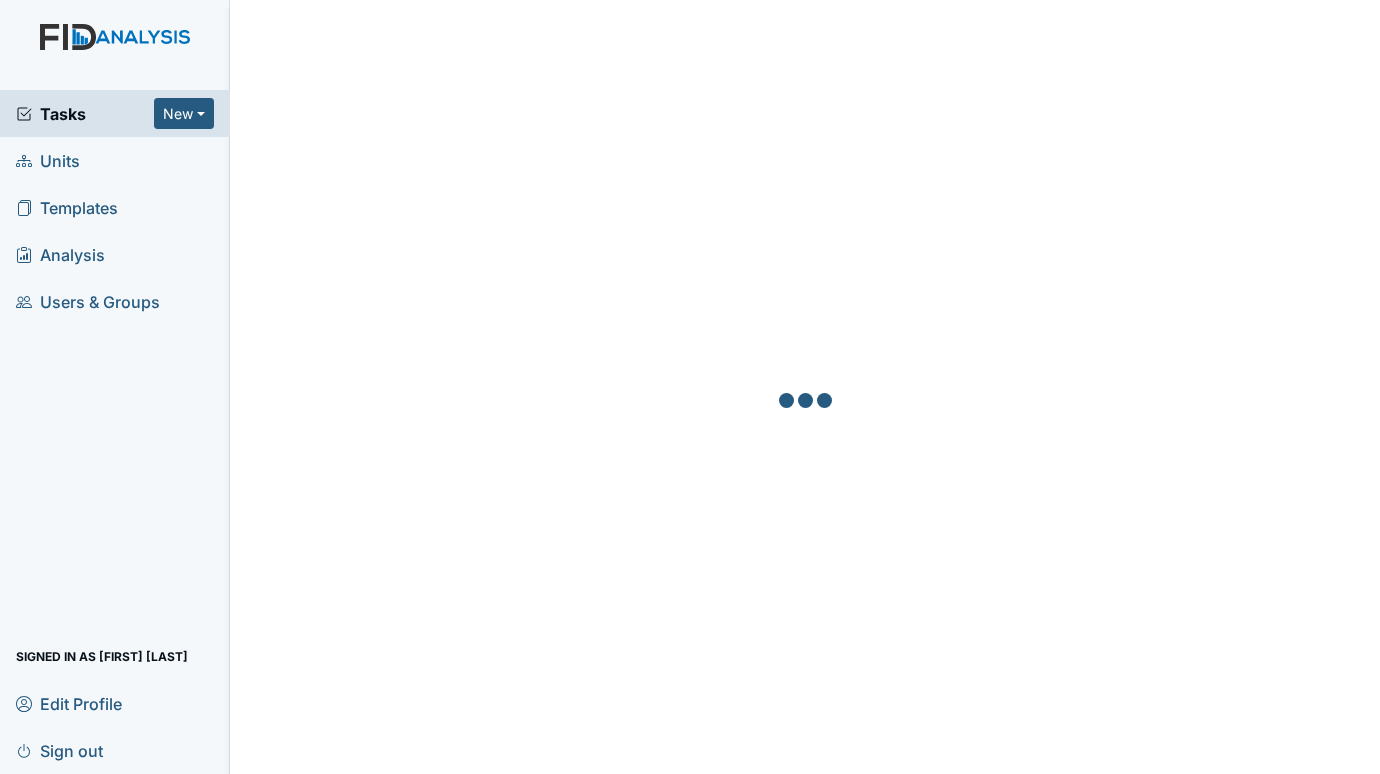 scroll, scrollTop: 0, scrollLeft: 0, axis: both 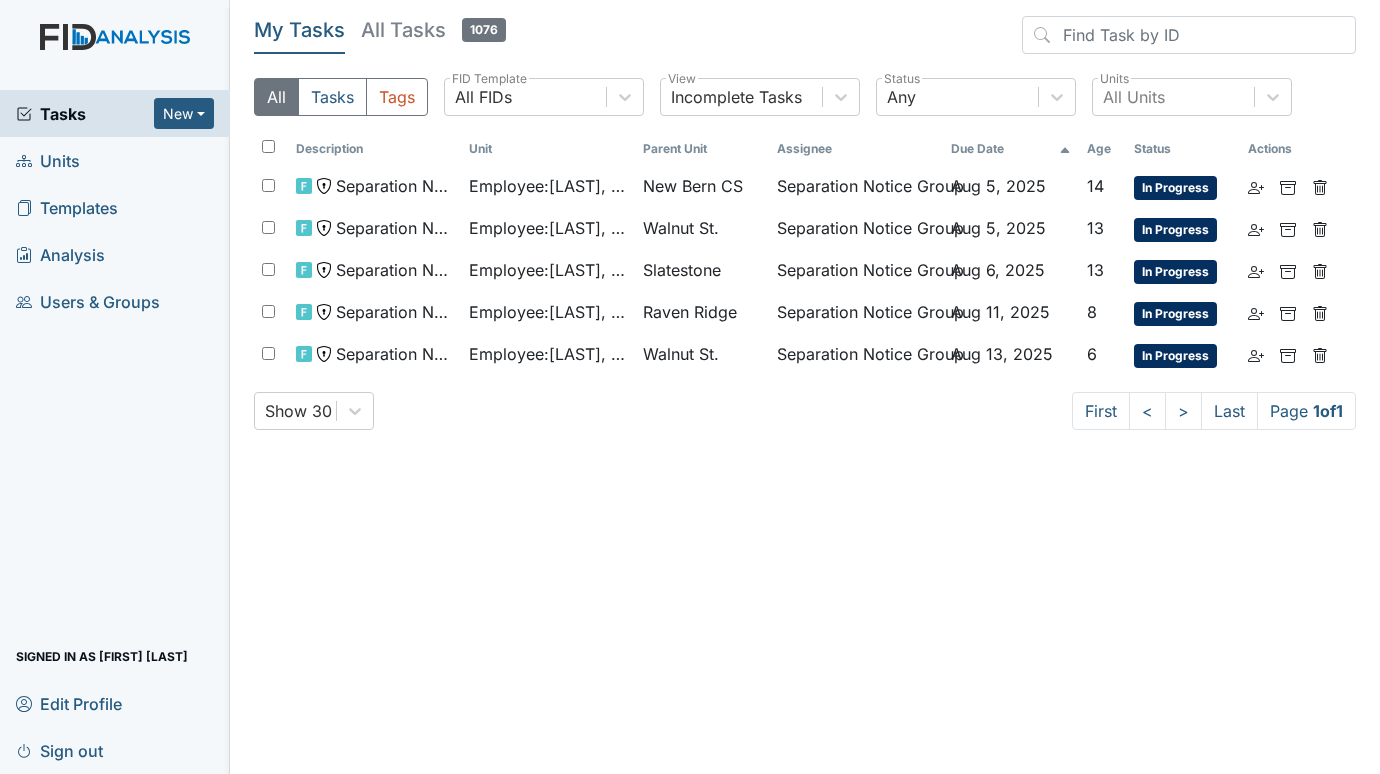click on "Units" at bounding box center [48, 160] 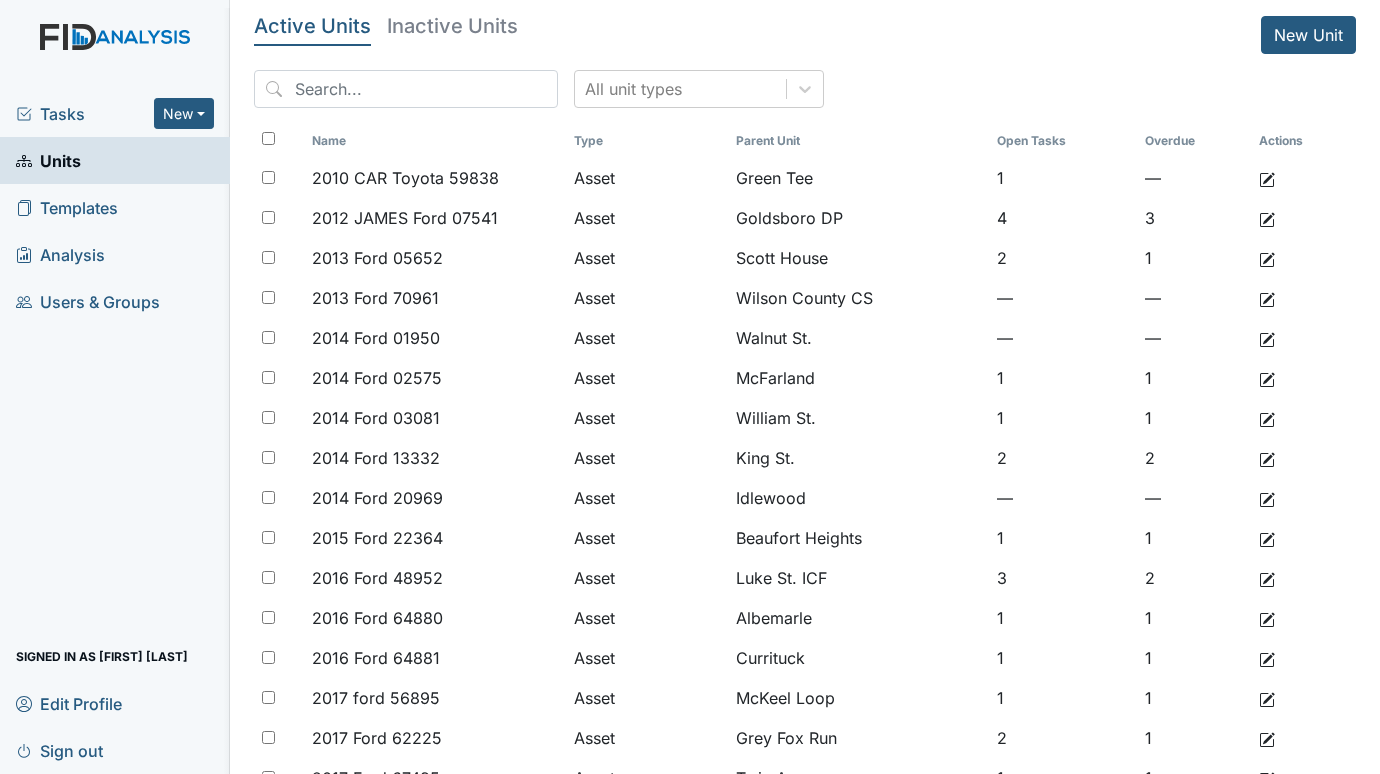 scroll, scrollTop: 0, scrollLeft: 0, axis: both 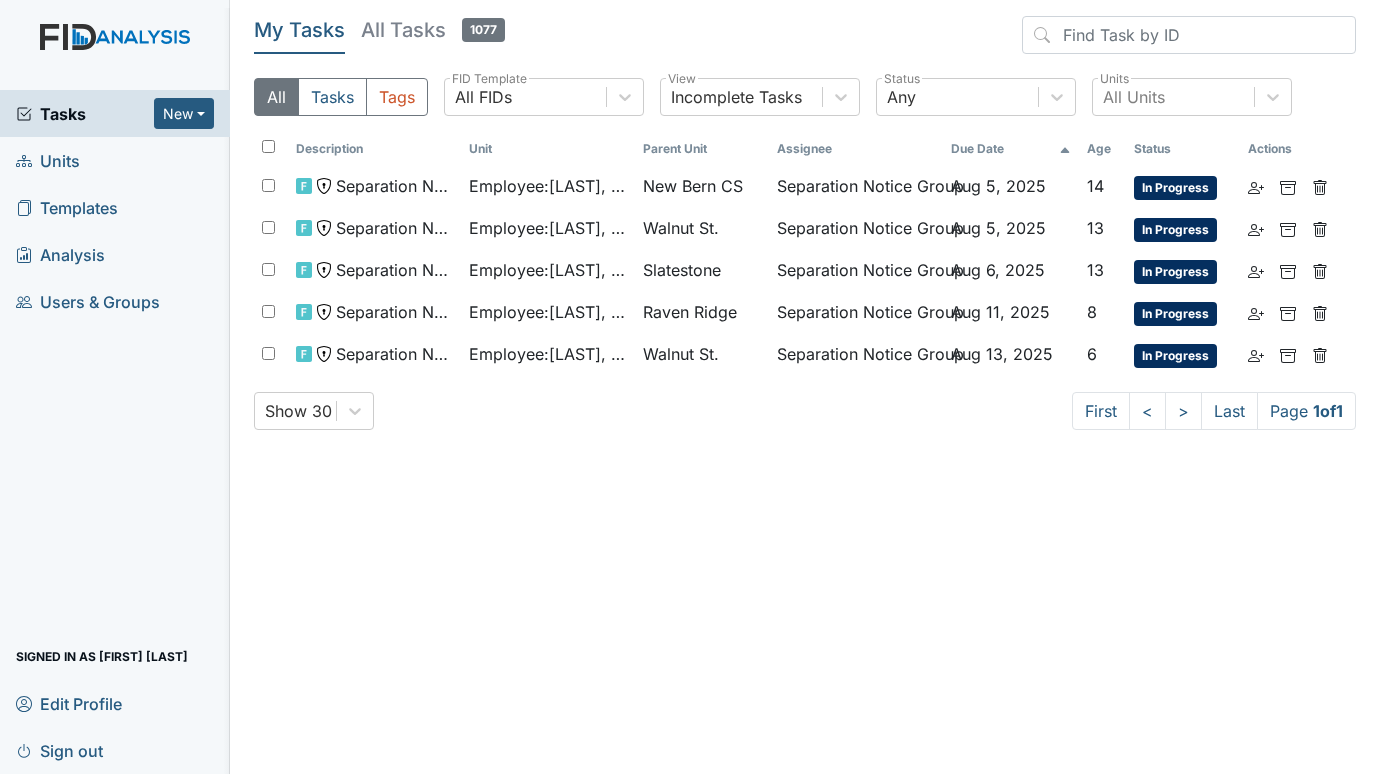 click on "Units" at bounding box center (48, 160) 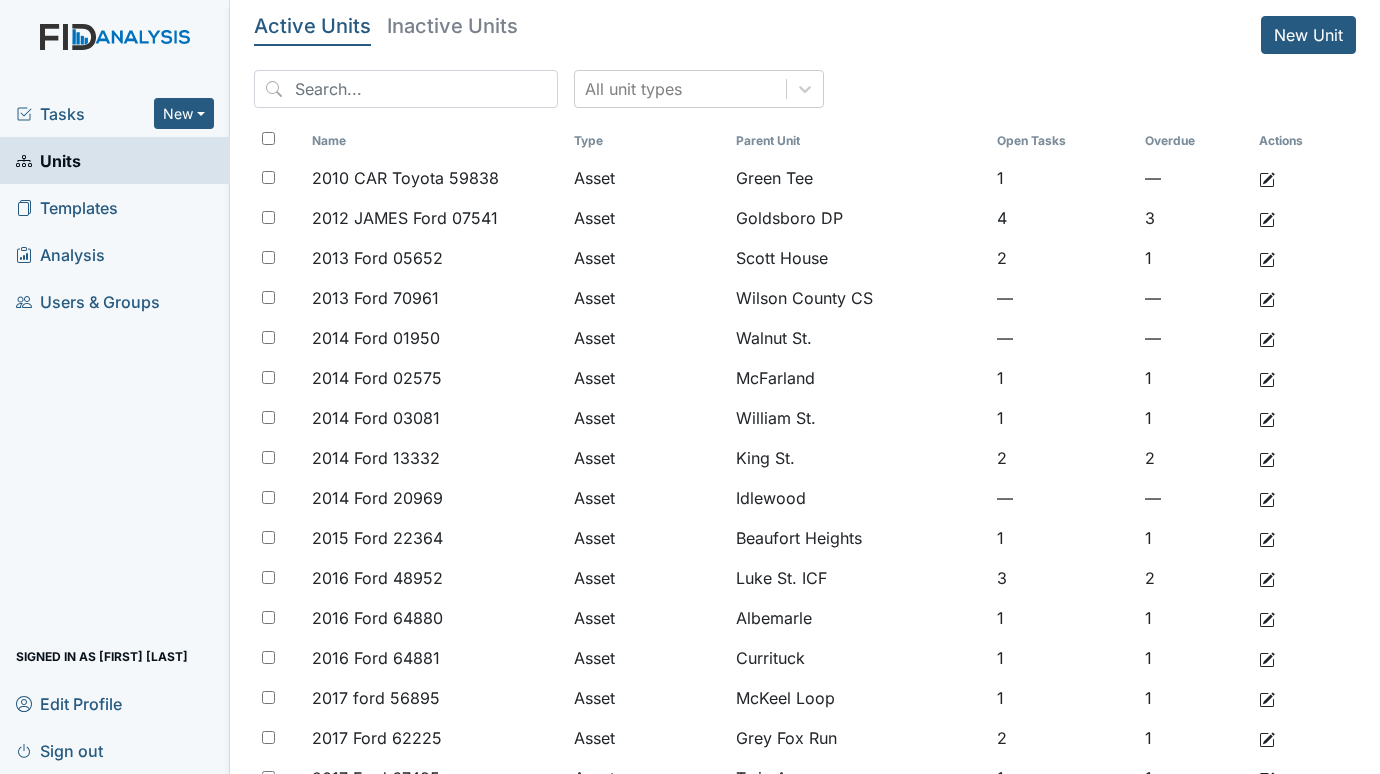 scroll, scrollTop: 0, scrollLeft: 0, axis: both 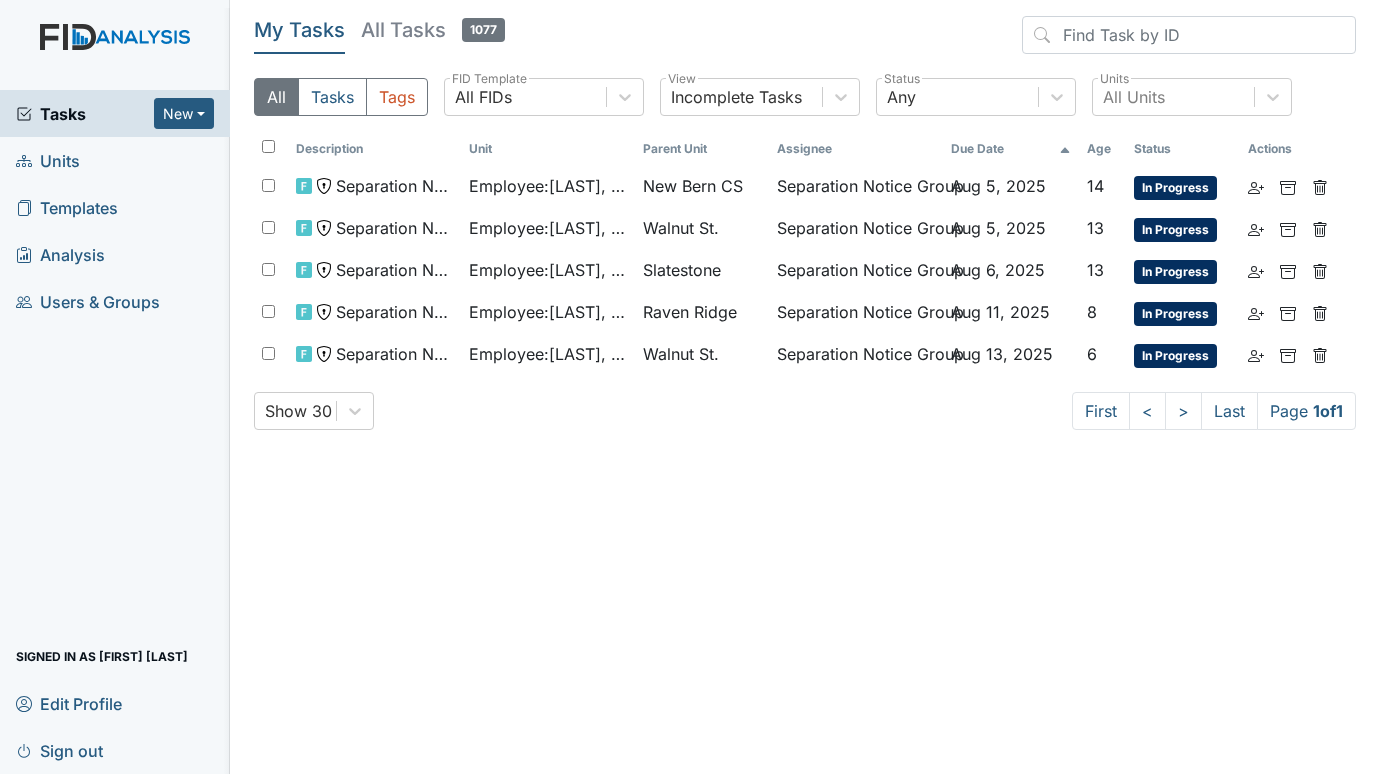 click on "Units" at bounding box center (48, 160) 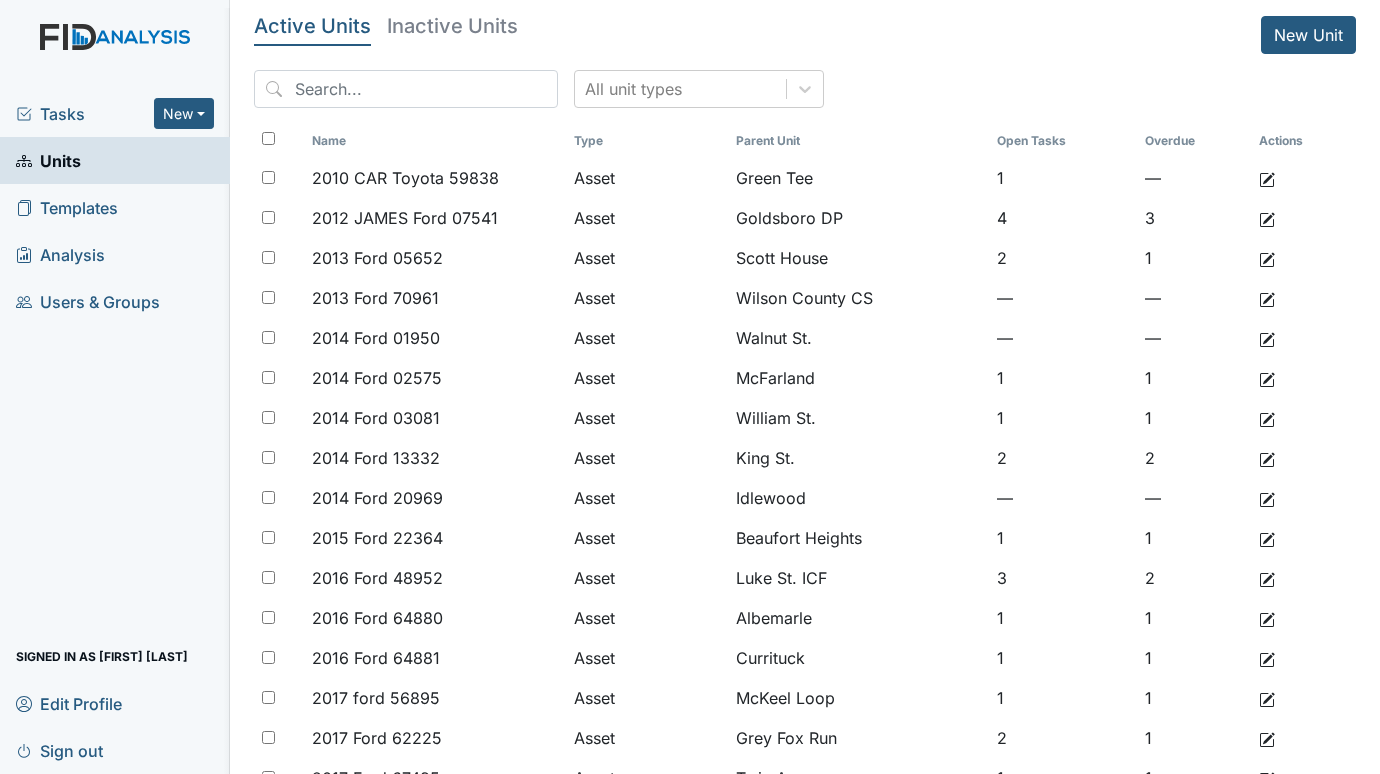 scroll, scrollTop: 0, scrollLeft: 0, axis: both 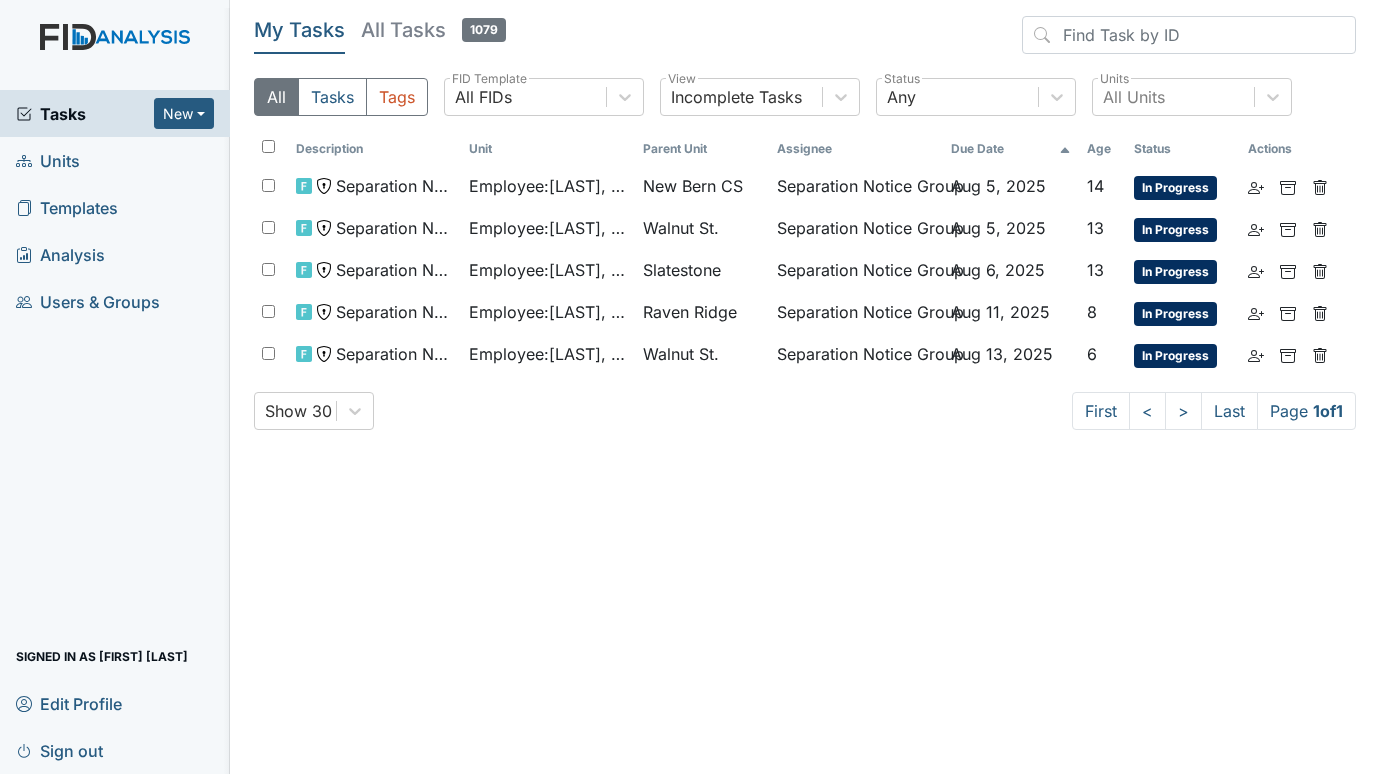 click on "Units" at bounding box center [48, 160] 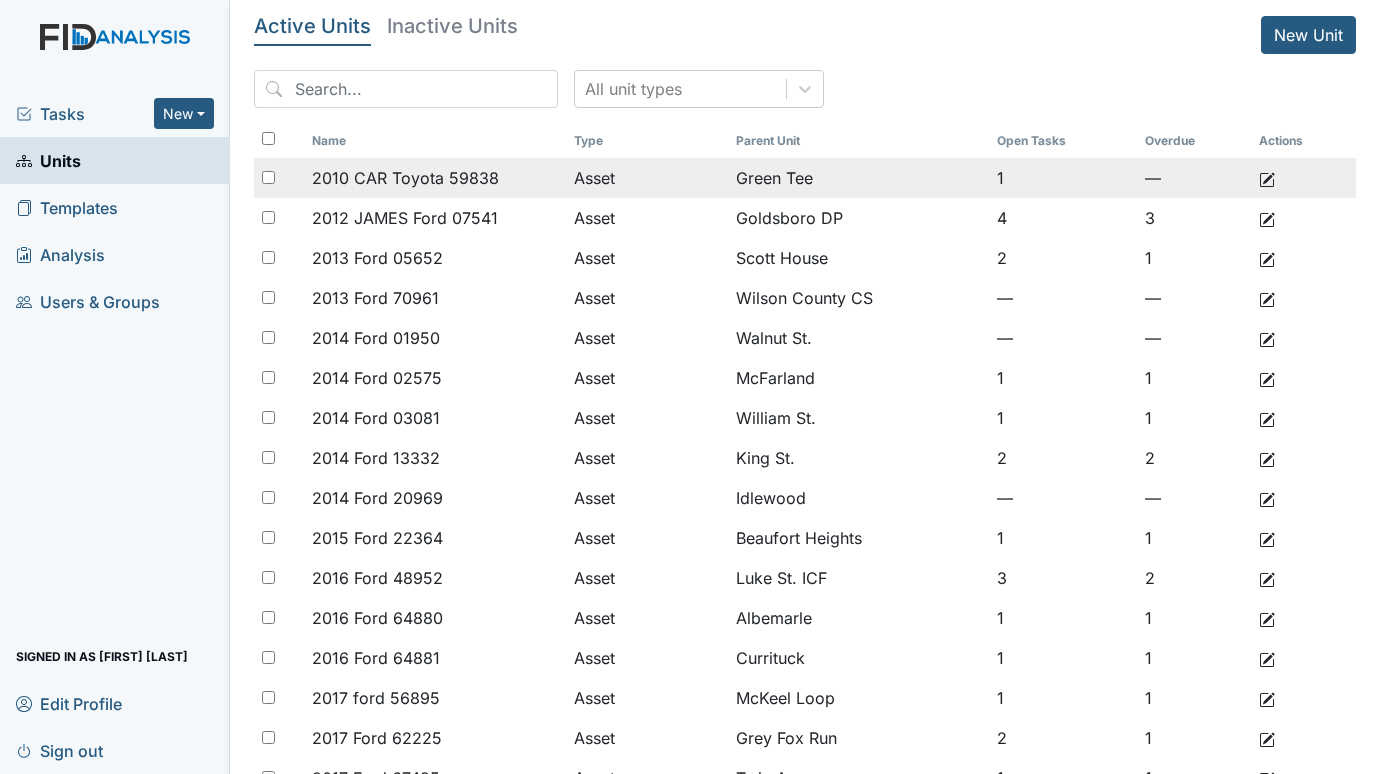 scroll, scrollTop: 0, scrollLeft: 0, axis: both 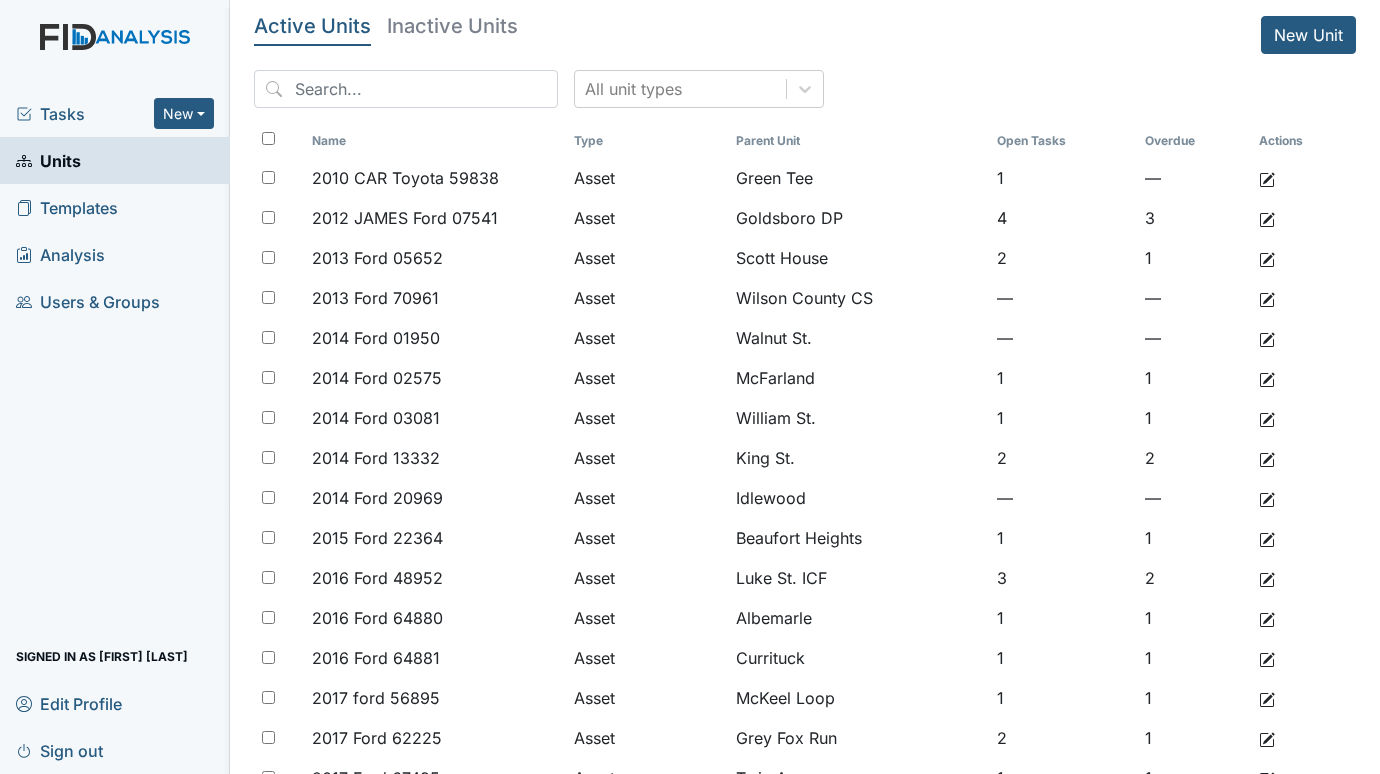 click on "Tasks" at bounding box center (85, 114) 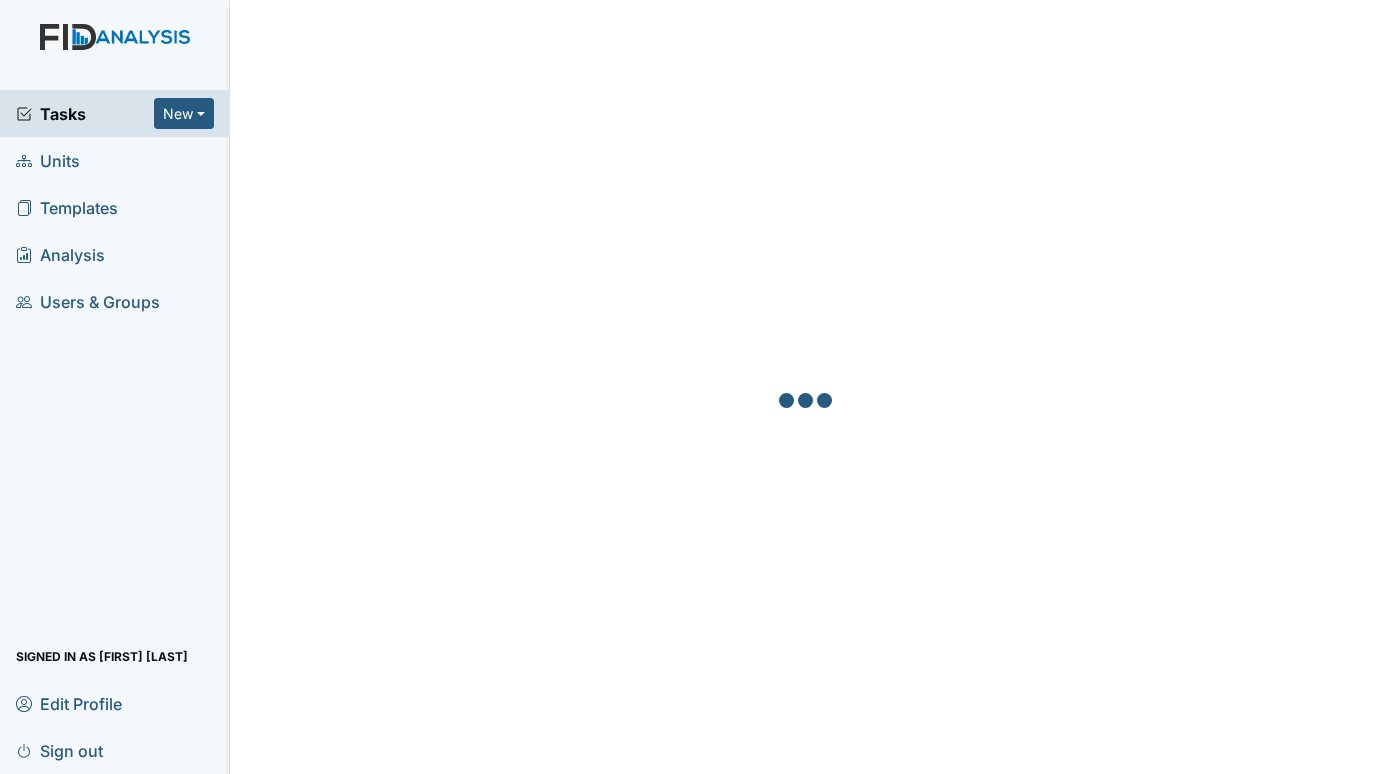 scroll, scrollTop: 0, scrollLeft: 0, axis: both 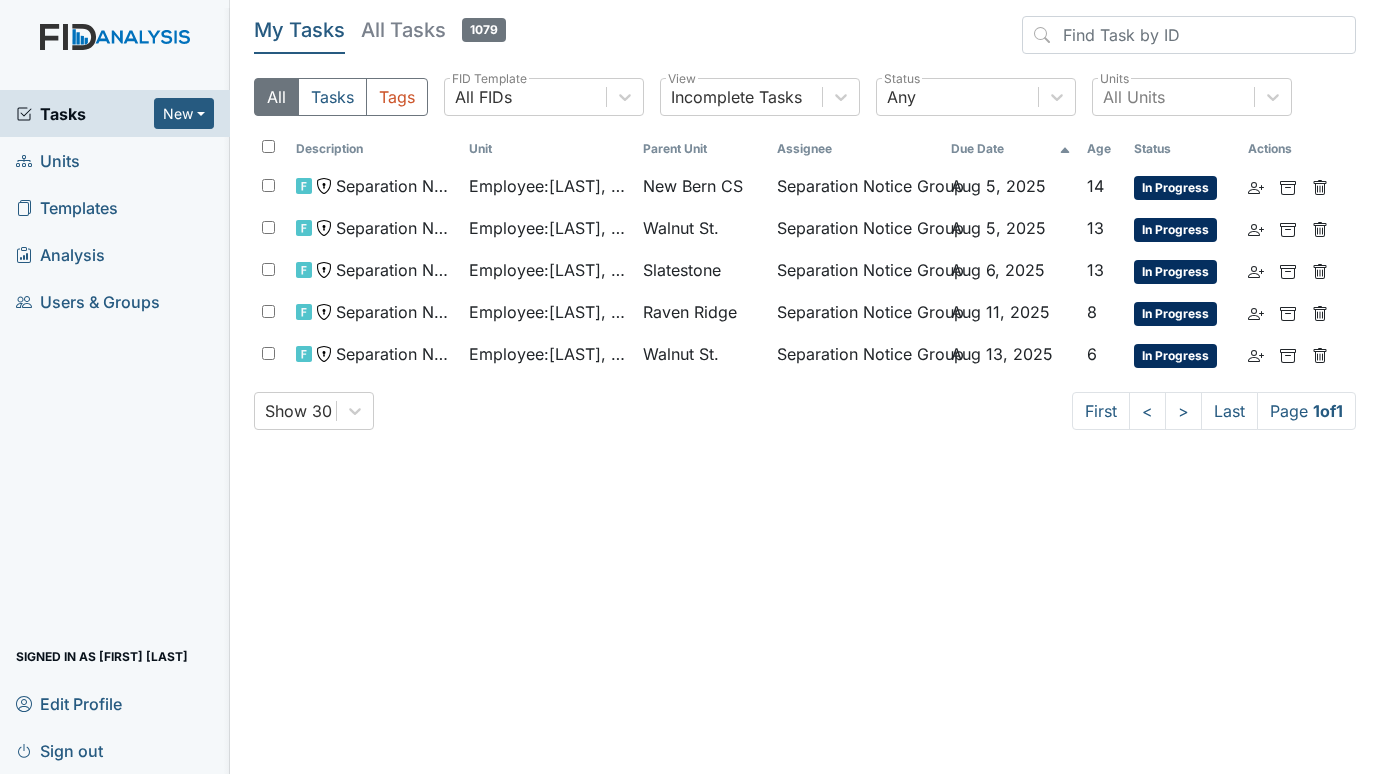 click on "Units" at bounding box center [48, 160] 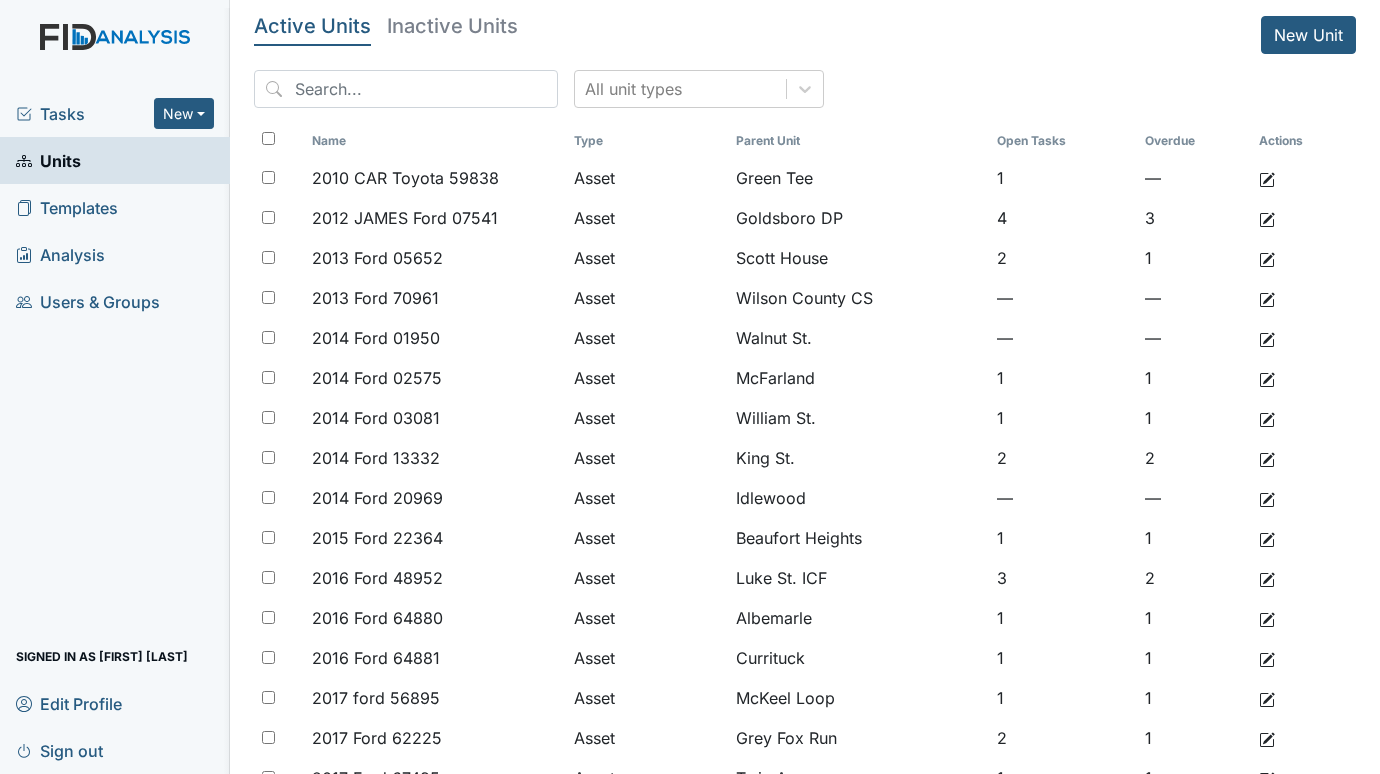 scroll, scrollTop: 0, scrollLeft: 0, axis: both 